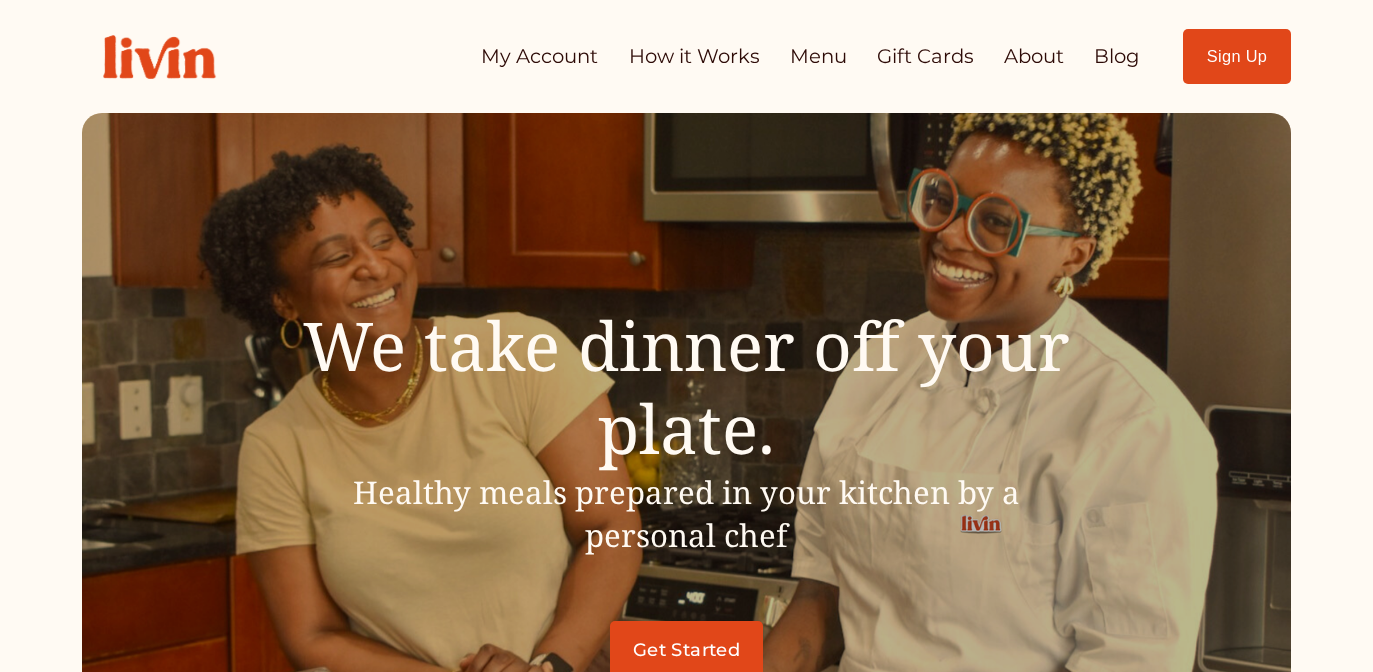 scroll, scrollTop: 0, scrollLeft: 0, axis: both 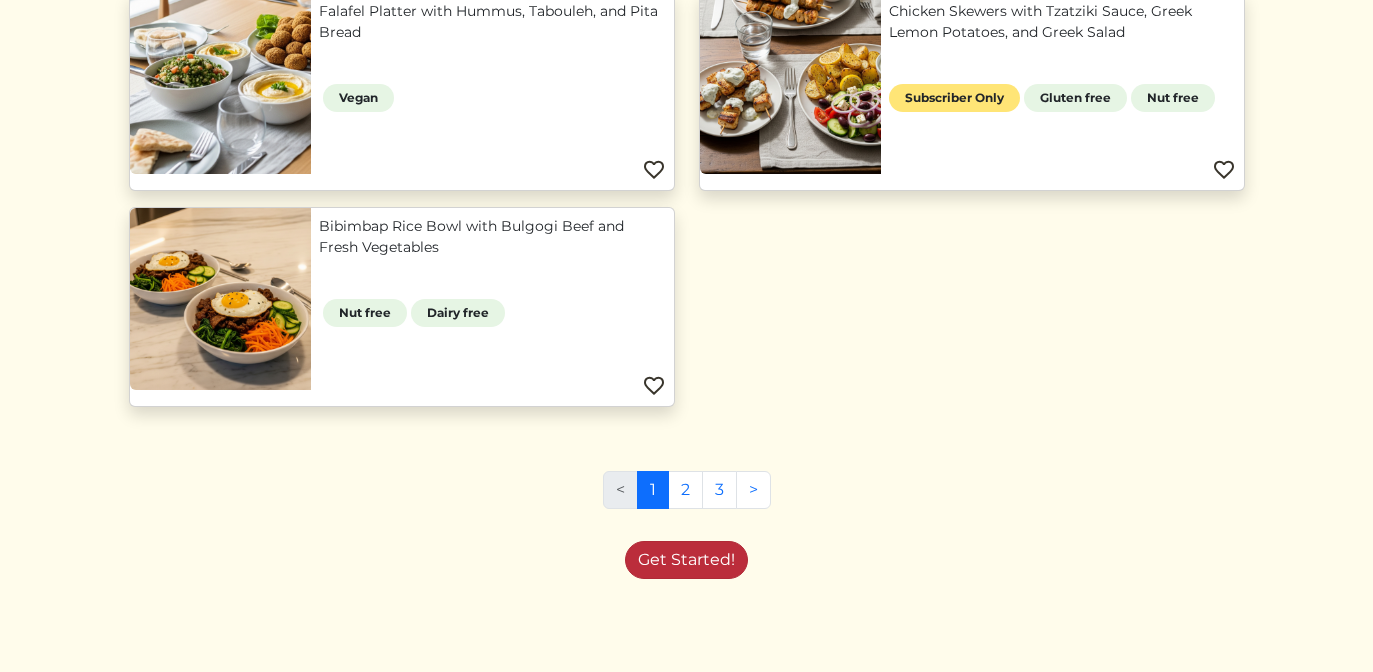 click on "Get Started!" at bounding box center (686, 560) 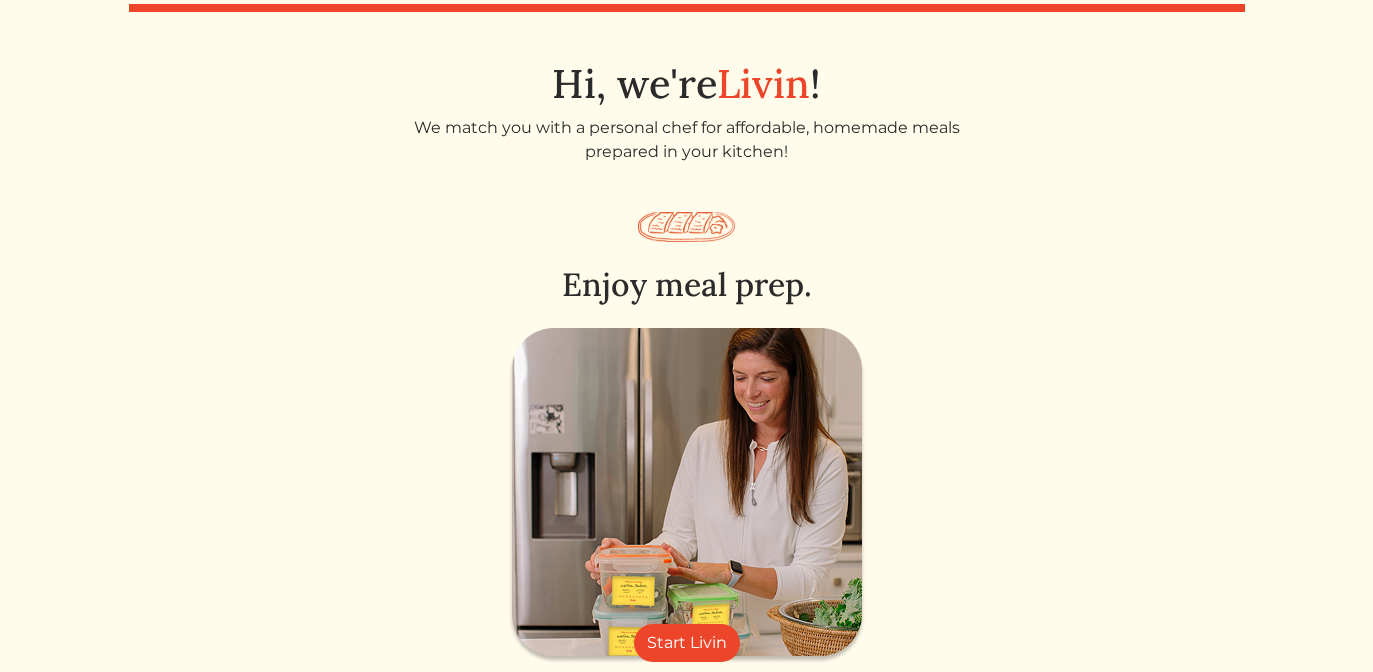scroll, scrollTop: 0, scrollLeft: 0, axis: both 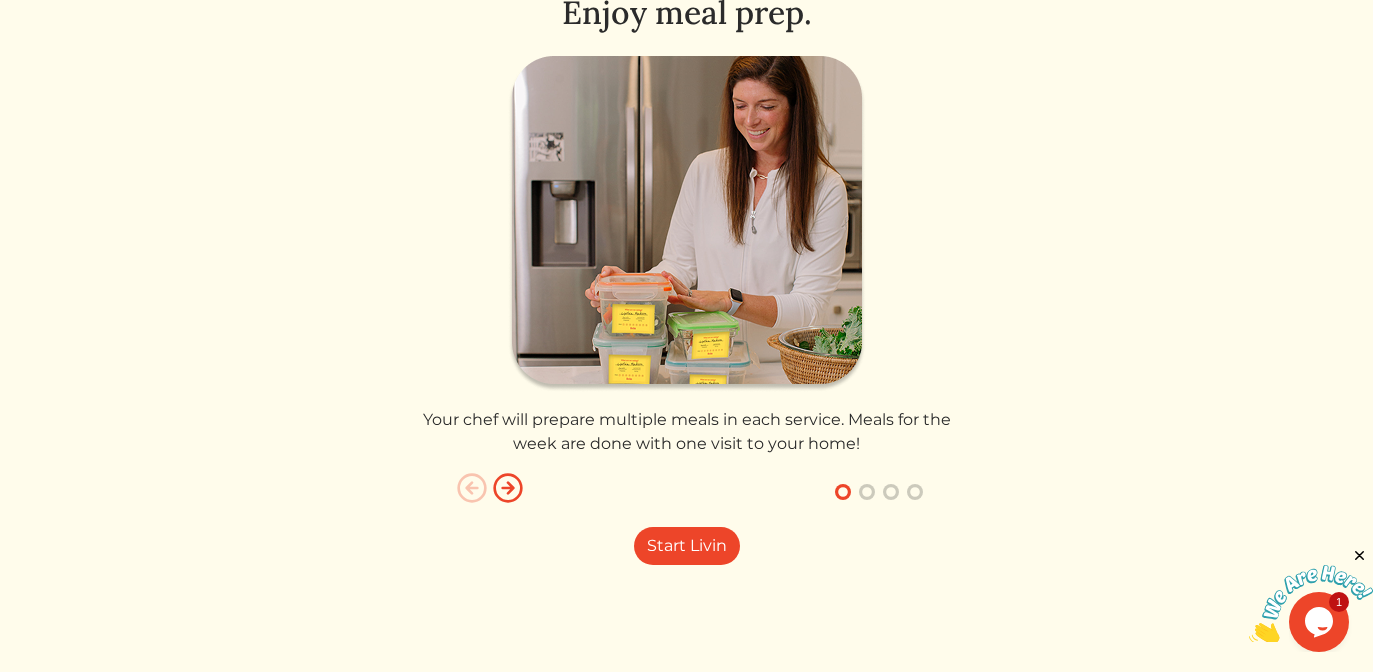click at bounding box center [508, 488] 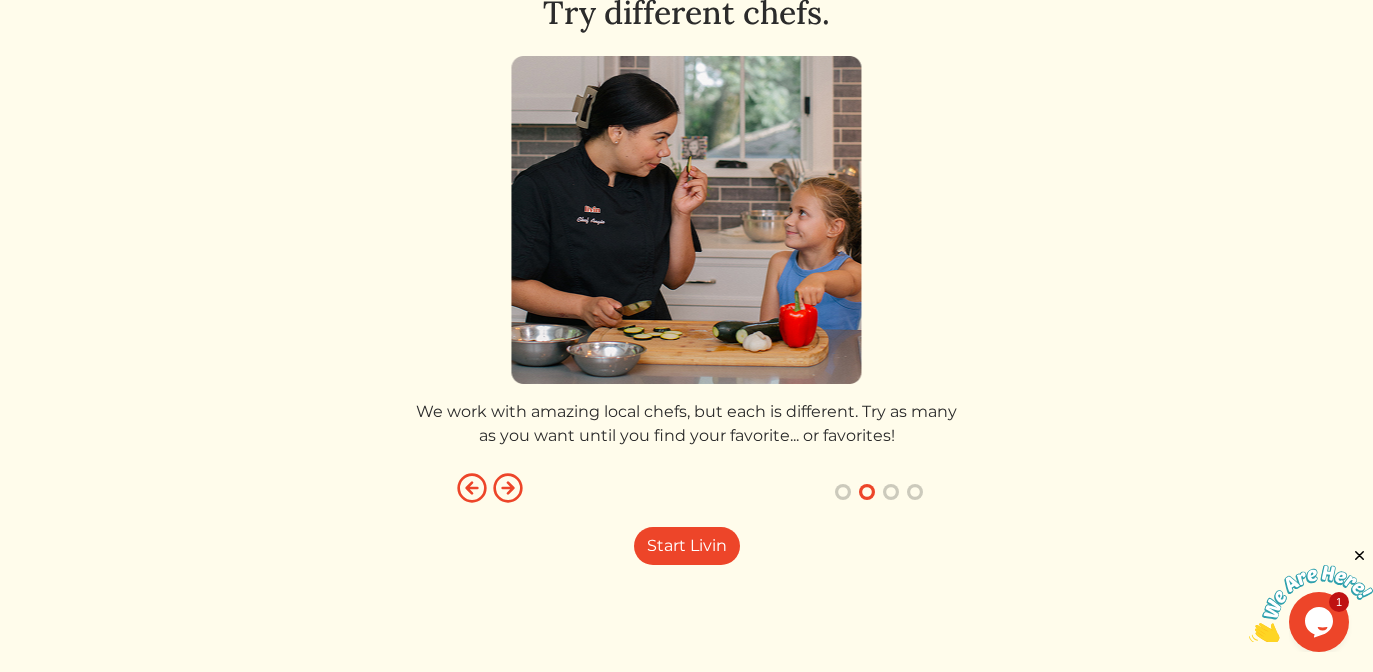 click at bounding box center [472, 488] 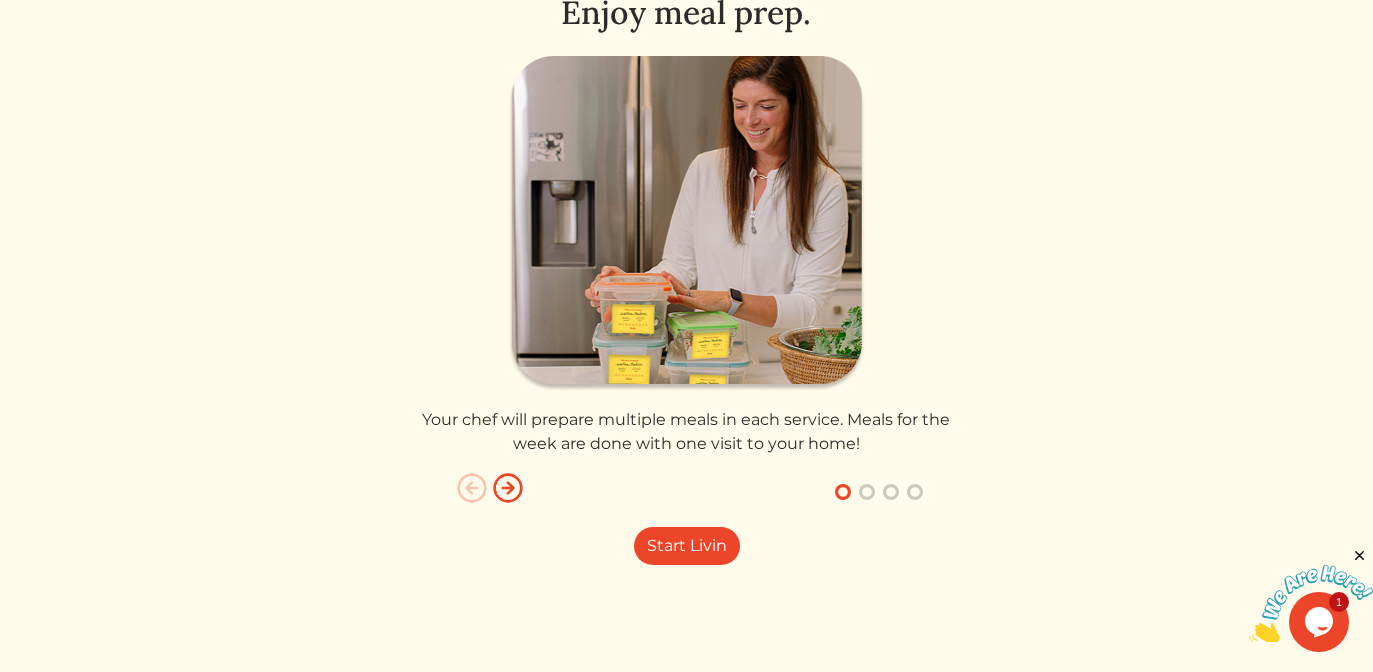 click at bounding box center [508, 488] 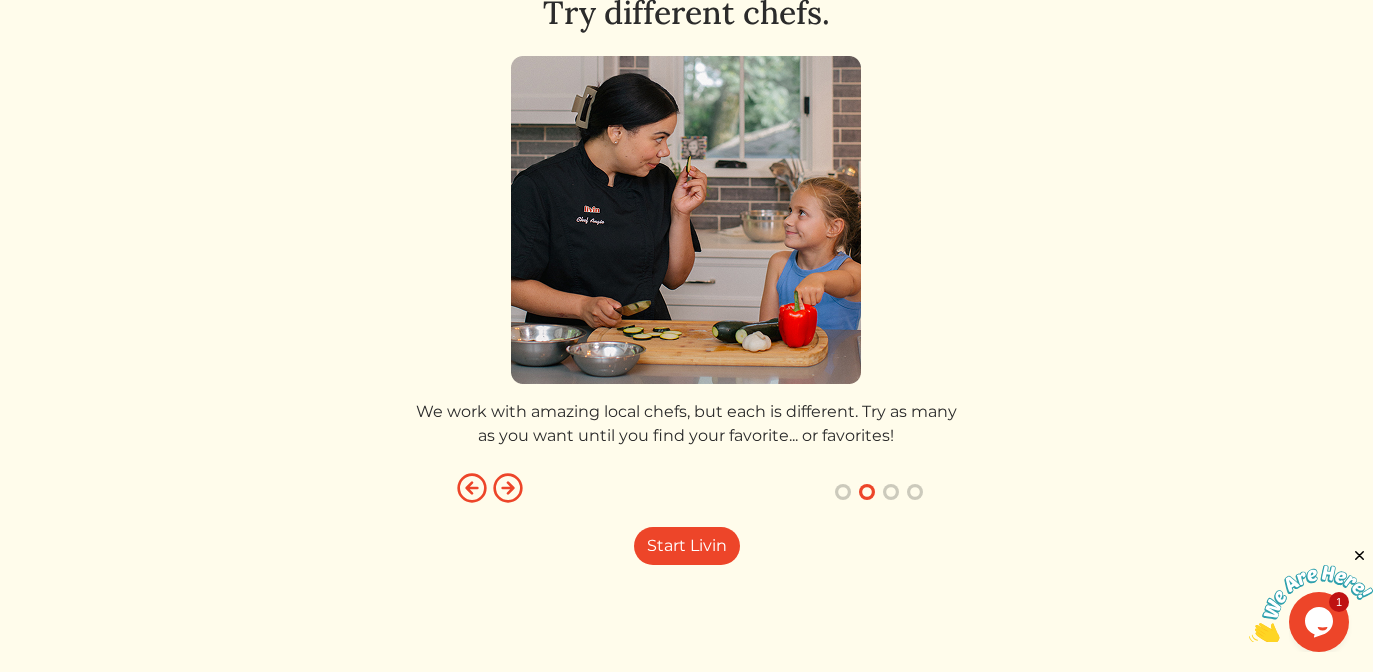 click at bounding box center (508, 488) 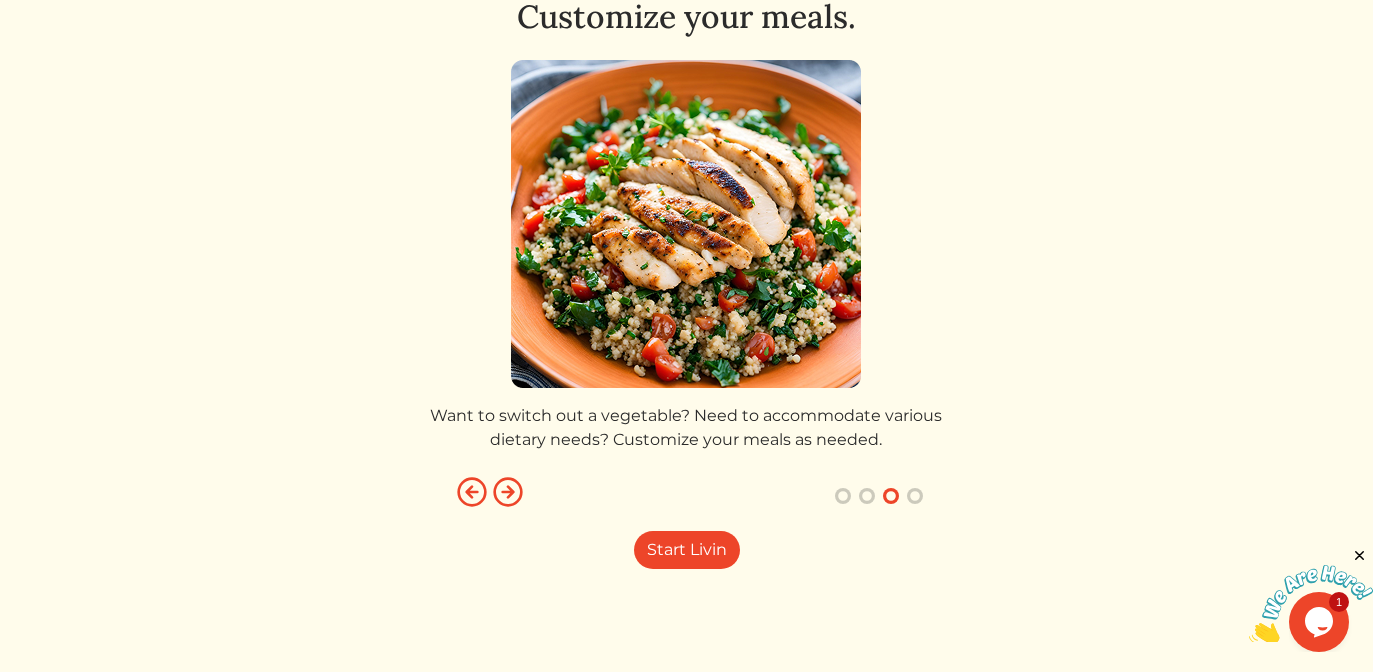 scroll, scrollTop: 319, scrollLeft: 0, axis: vertical 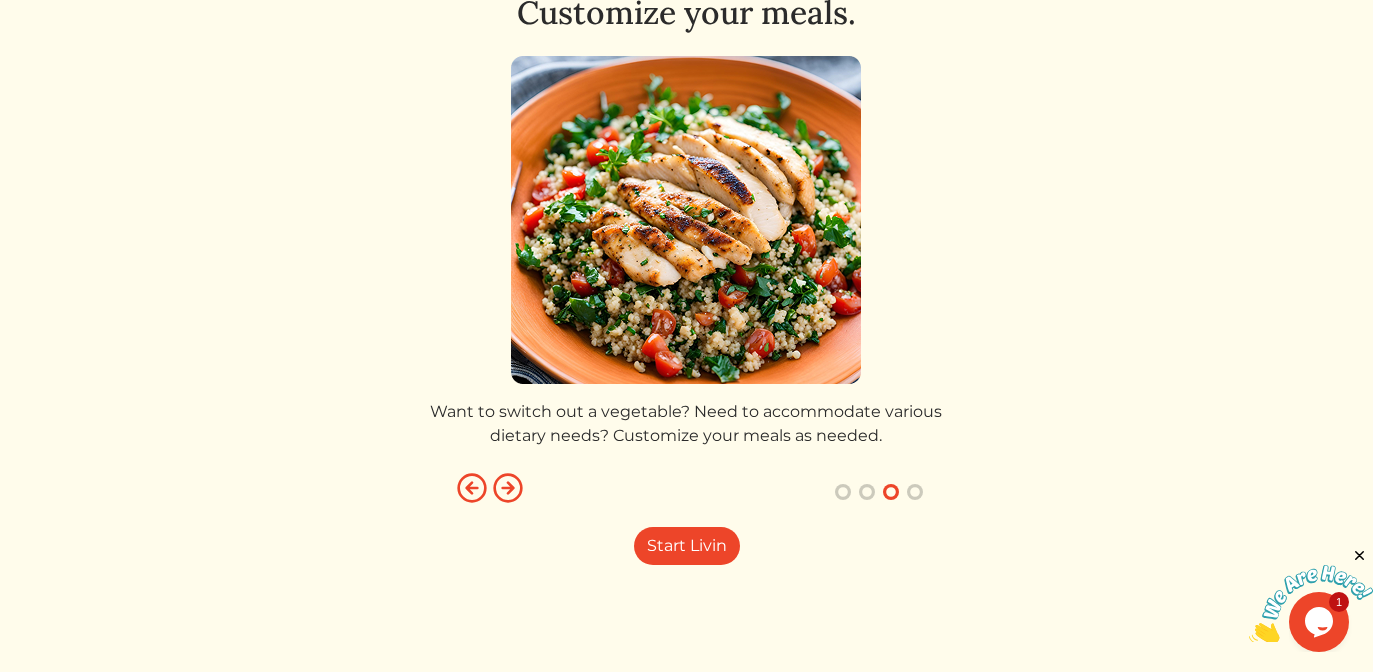 click at bounding box center [508, 488] 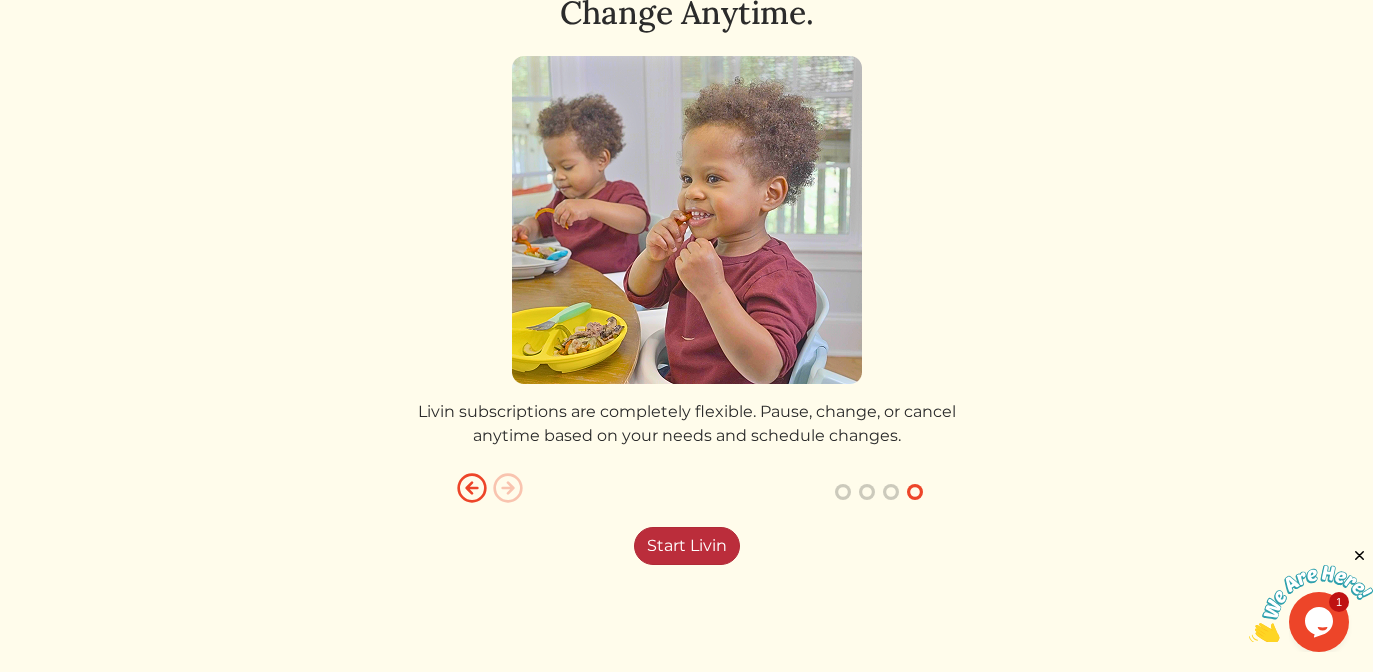 click on "Start Livin" at bounding box center [687, 546] 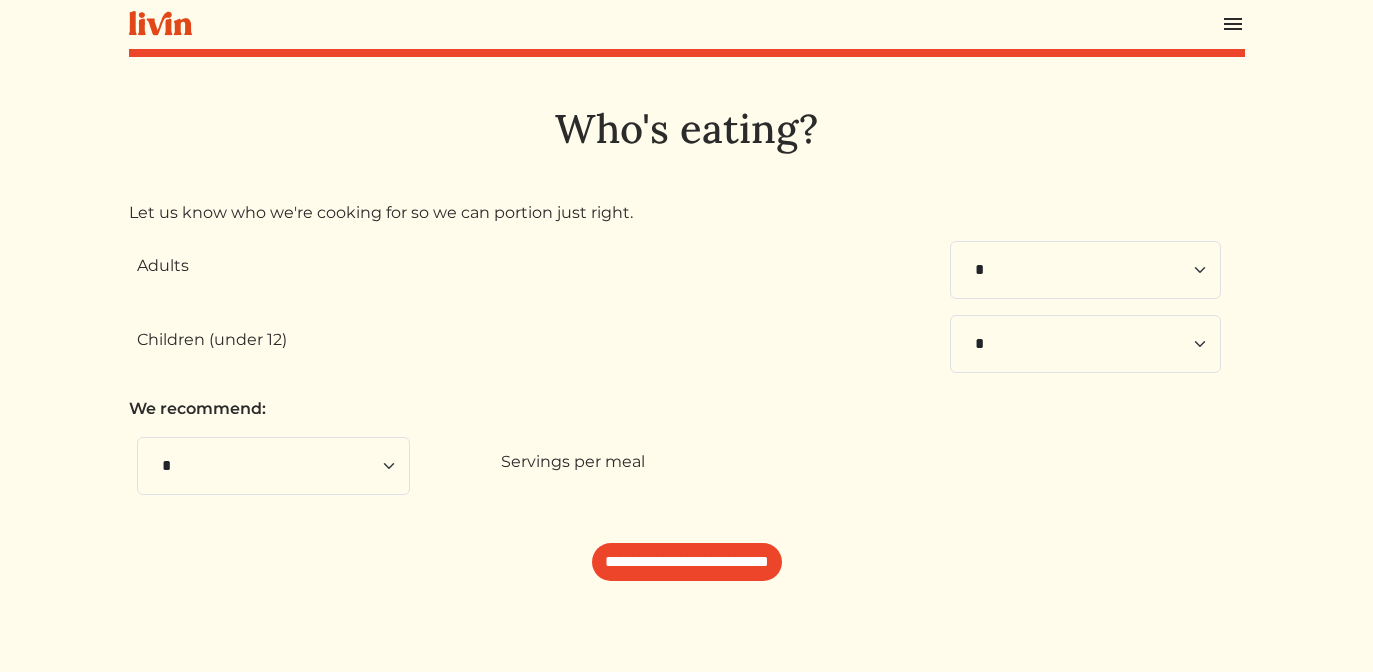 scroll, scrollTop: 0, scrollLeft: 0, axis: both 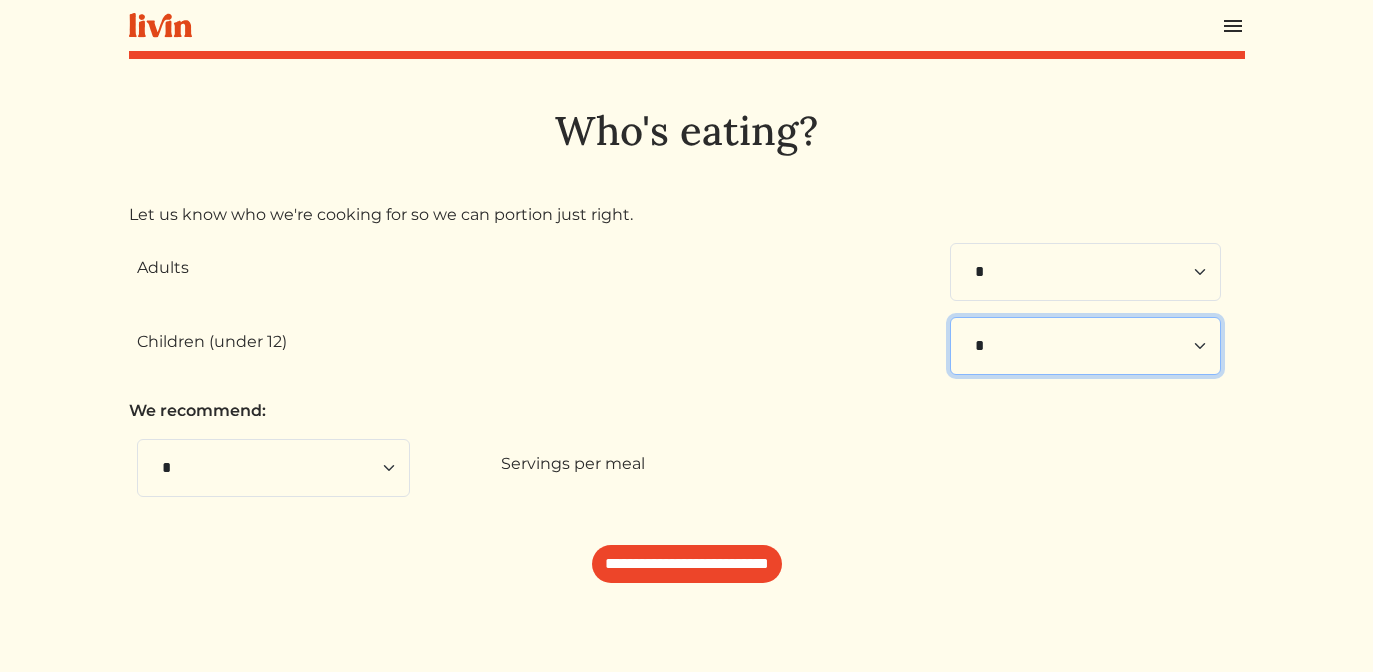 click on "*
*
*
*
*
*
*
*
*
*
**" at bounding box center [1085, 346] 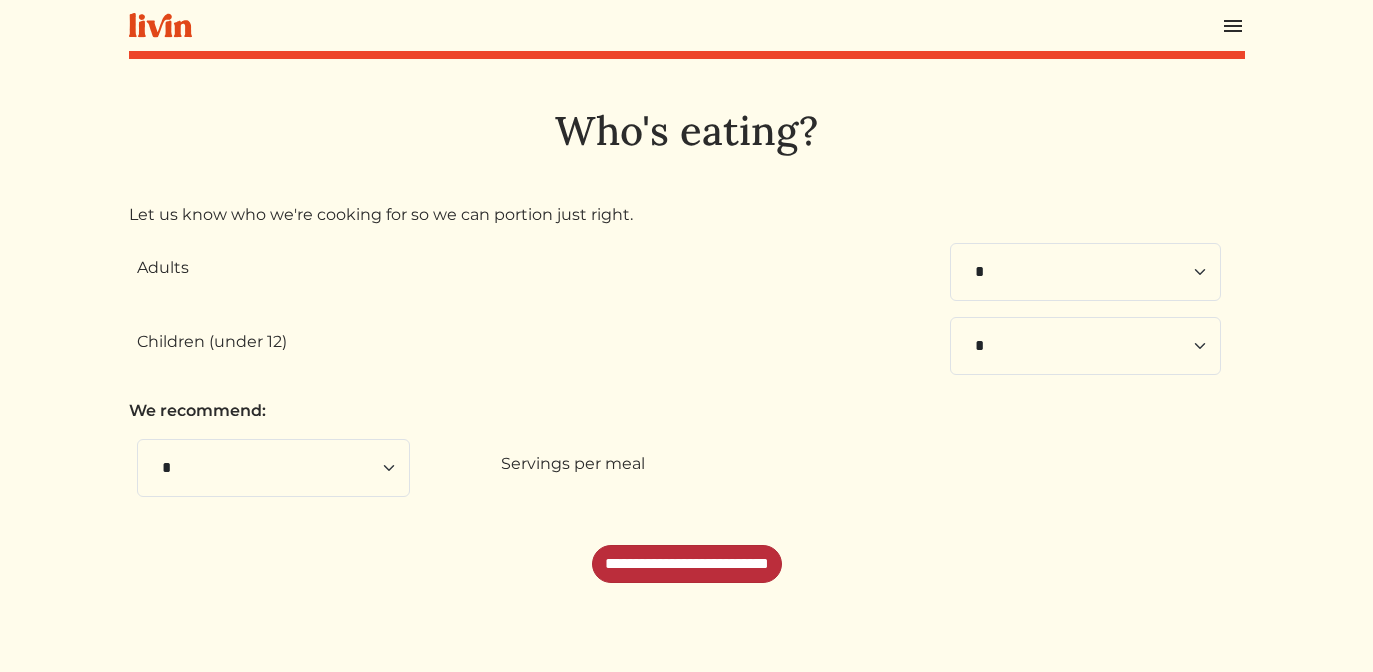 click on "**********" at bounding box center (687, 564) 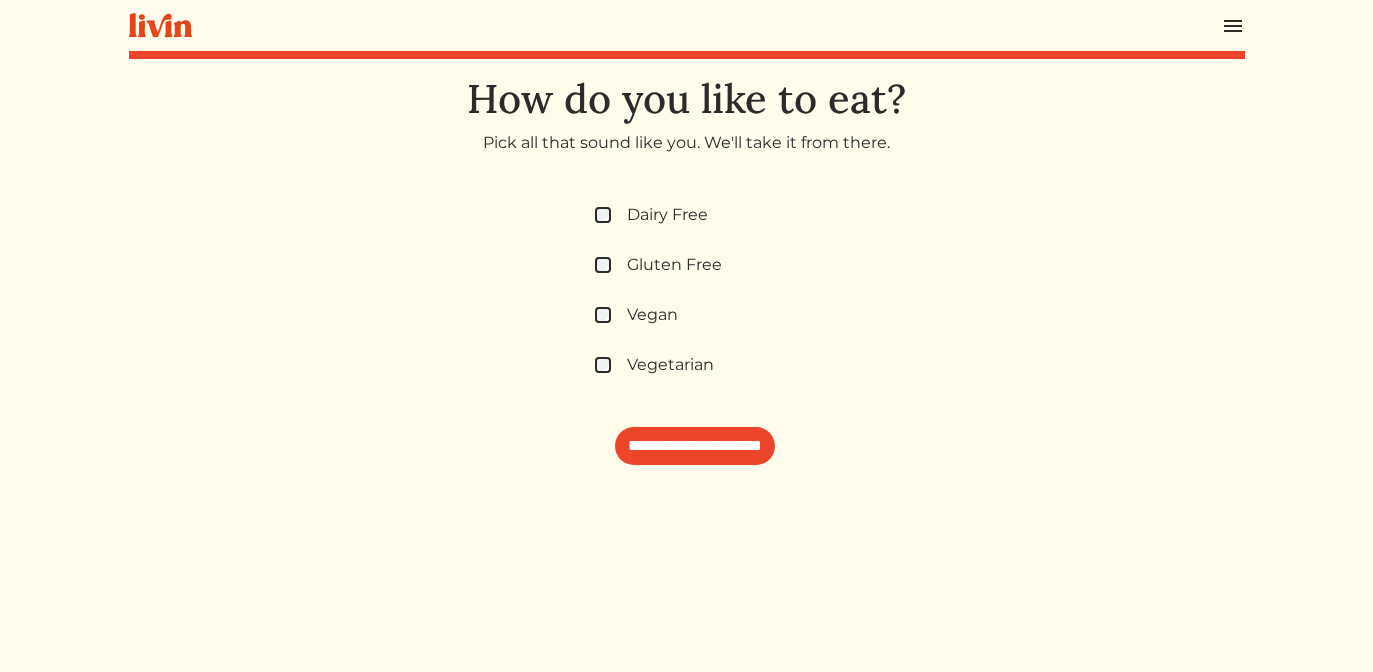 scroll, scrollTop: 0, scrollLeft: 0, axis: both 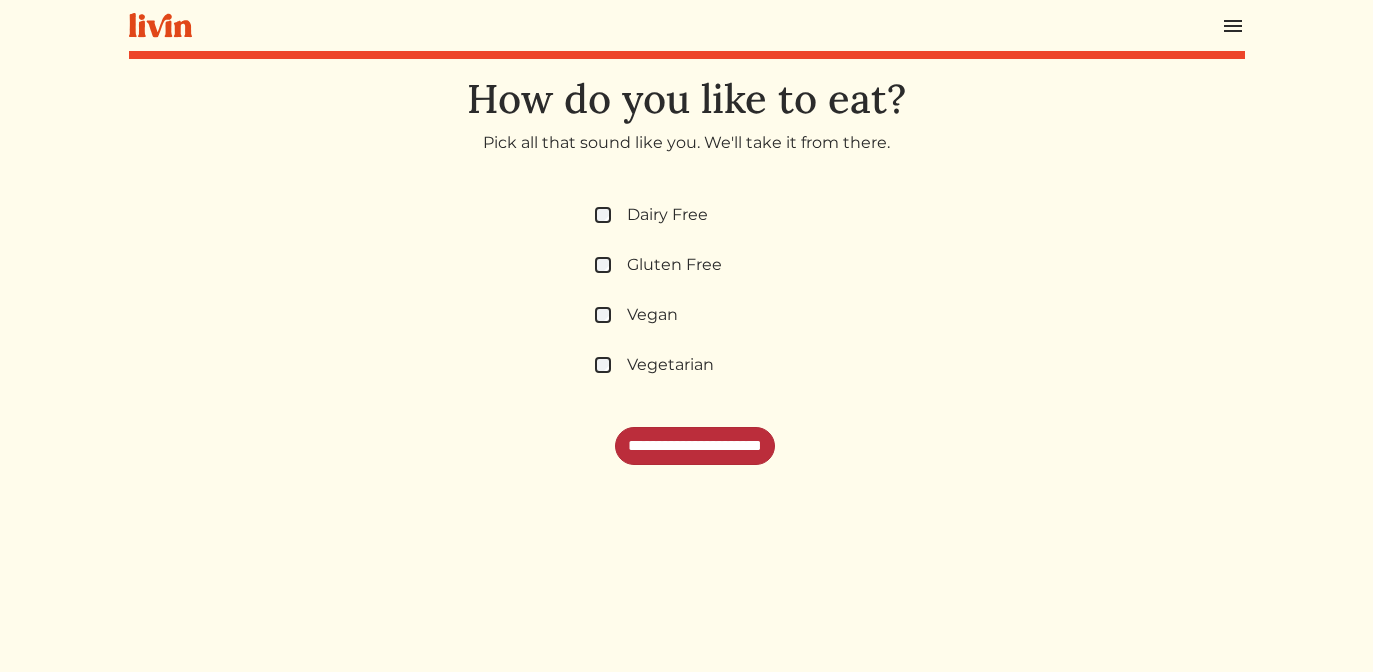 click on "**********" at bounding box center [695, 446] 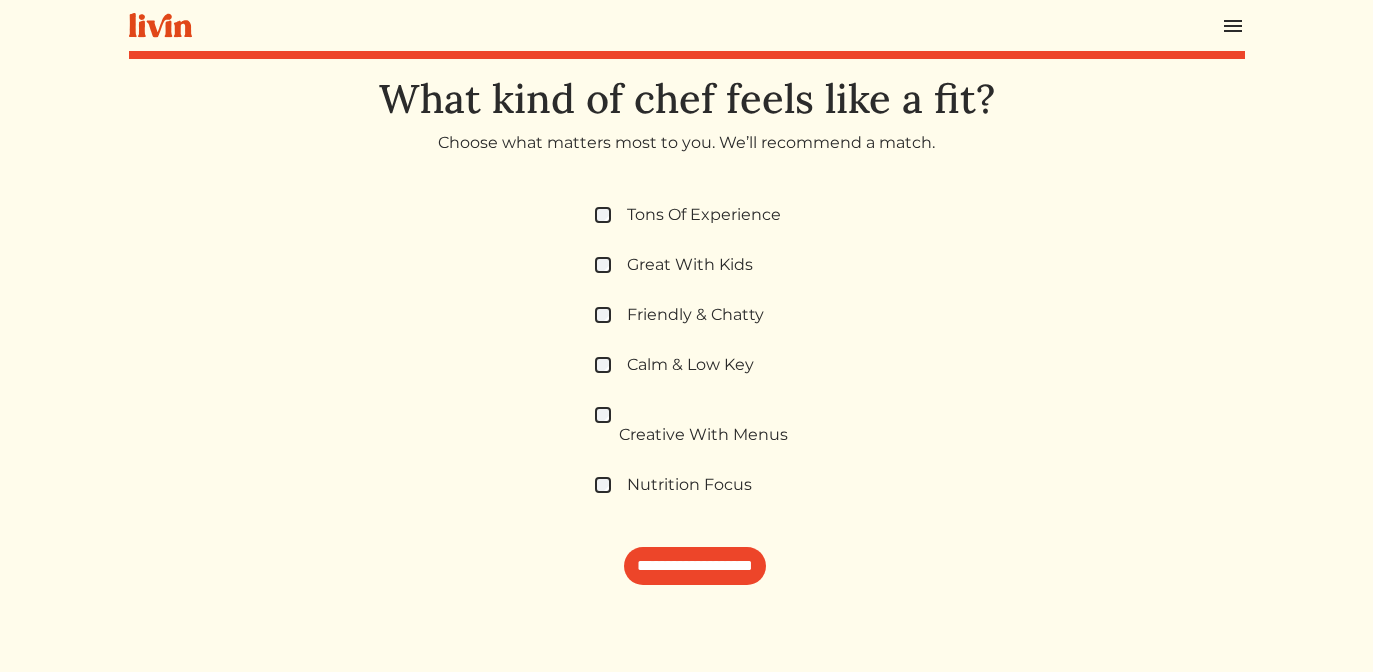 click on "Great With Kids" at bounding box center [690, 265] 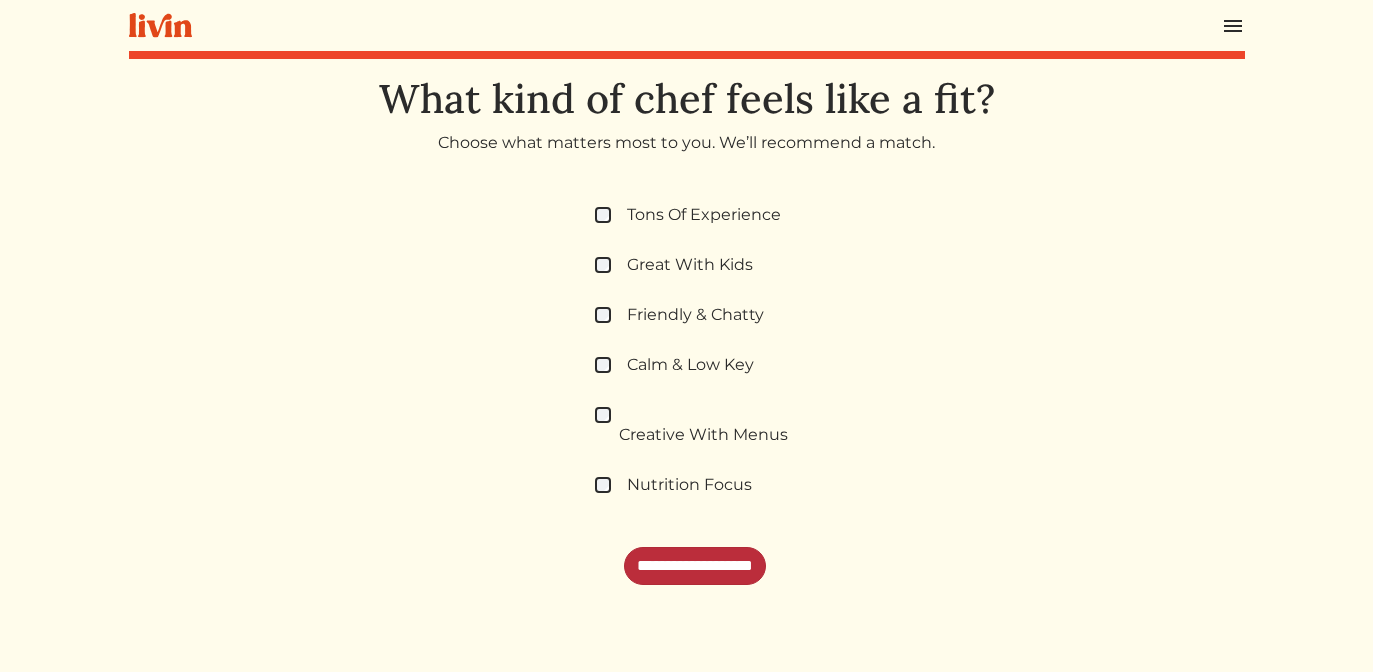 click on "**********" at bounding box center [695, 566] 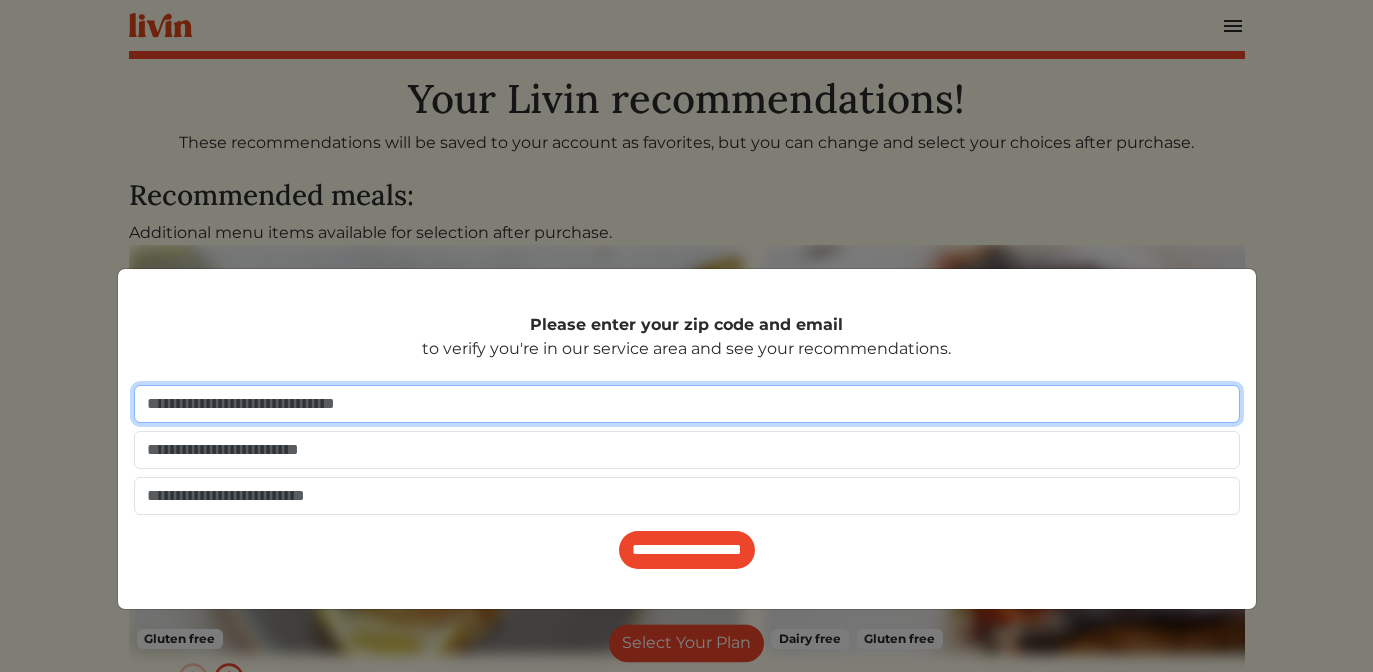 click at bounding box center [687, 404] 